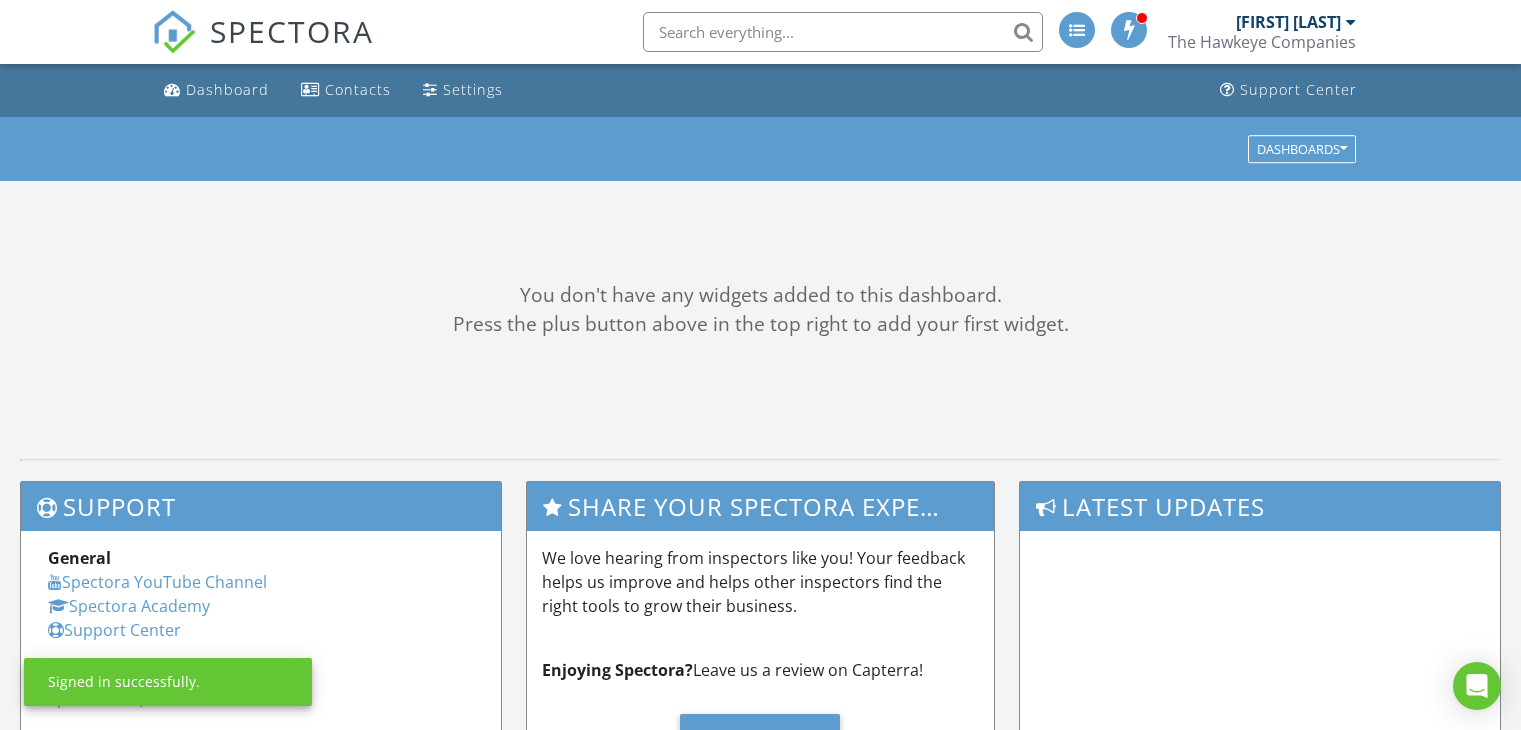 scroll, scrollTop: 0, scrollLeft: 0, axis: both 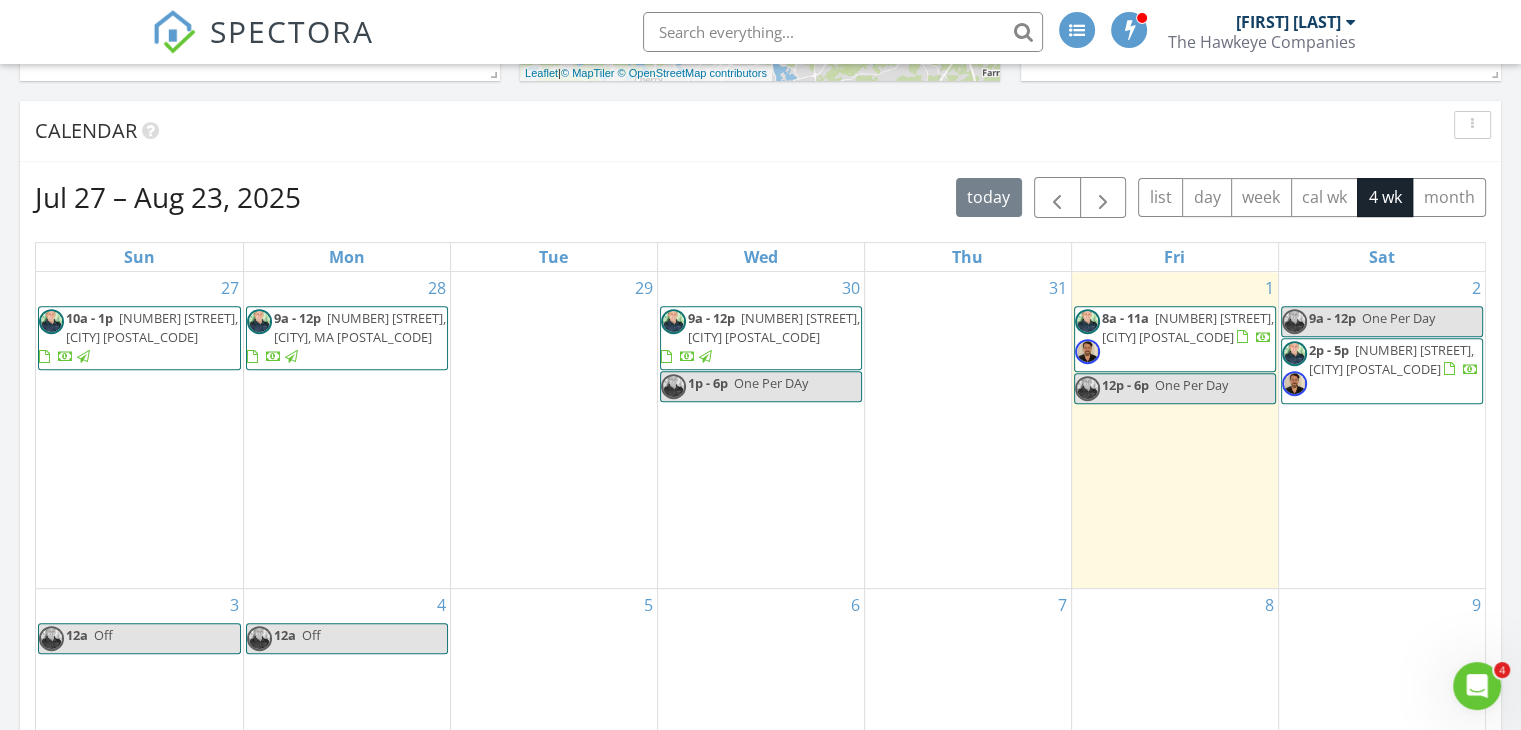 click on "[NUMBER] [STREET], [CITY] [POSTAL_CODE]" at bounding box center (1188, 327) 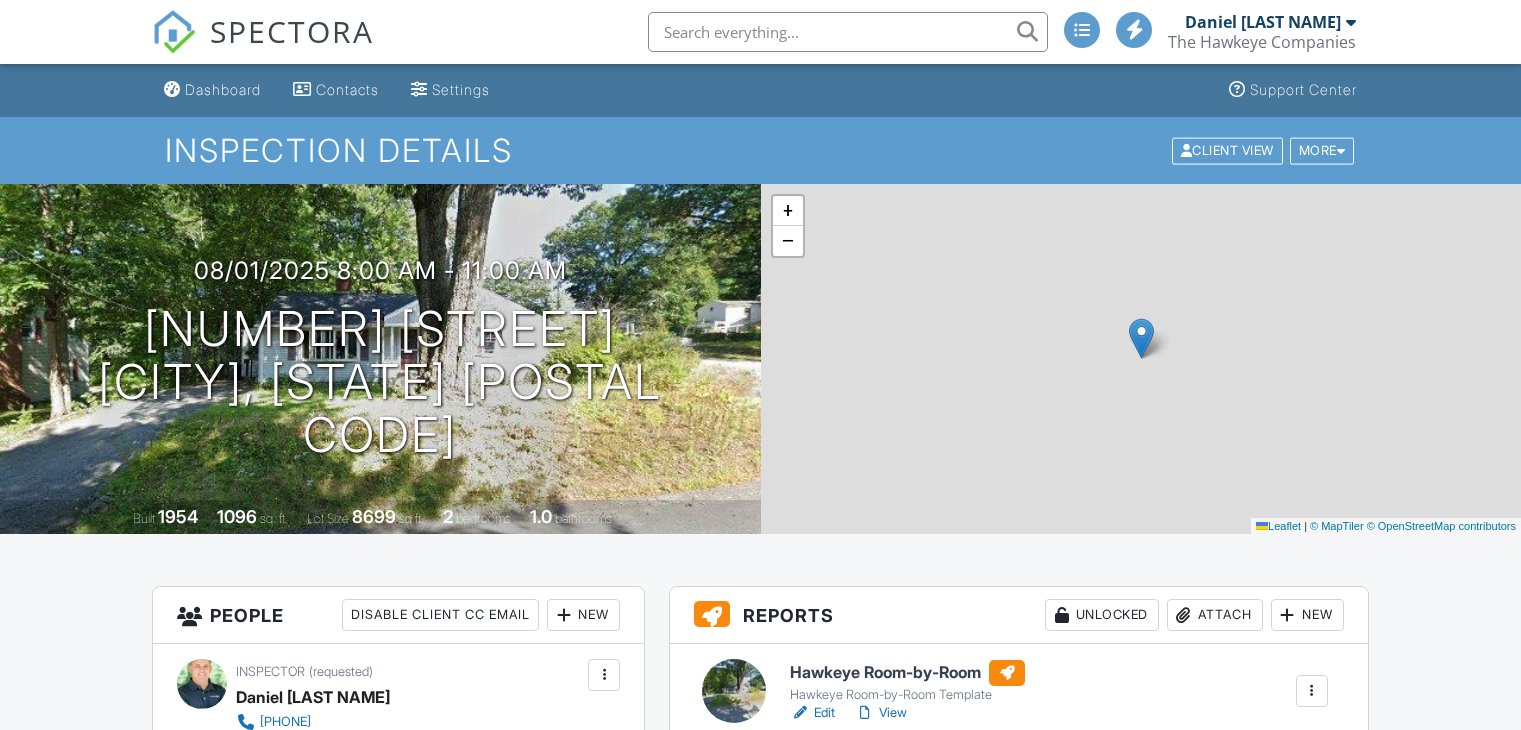 scroll, scrollTop: 300, scrollLeft: 0, axis: vertical 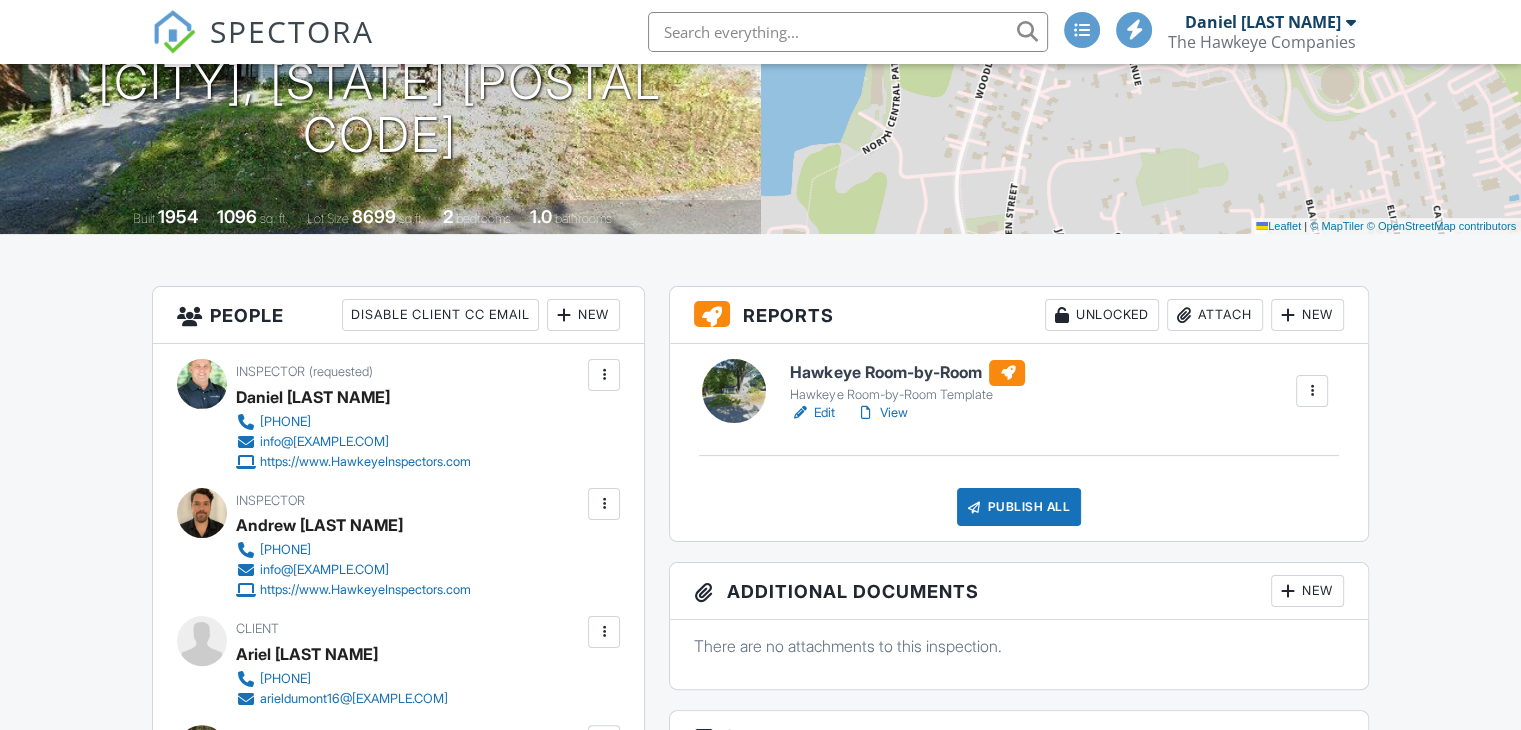 click on "Attach" at bounding box center [1215, 315] 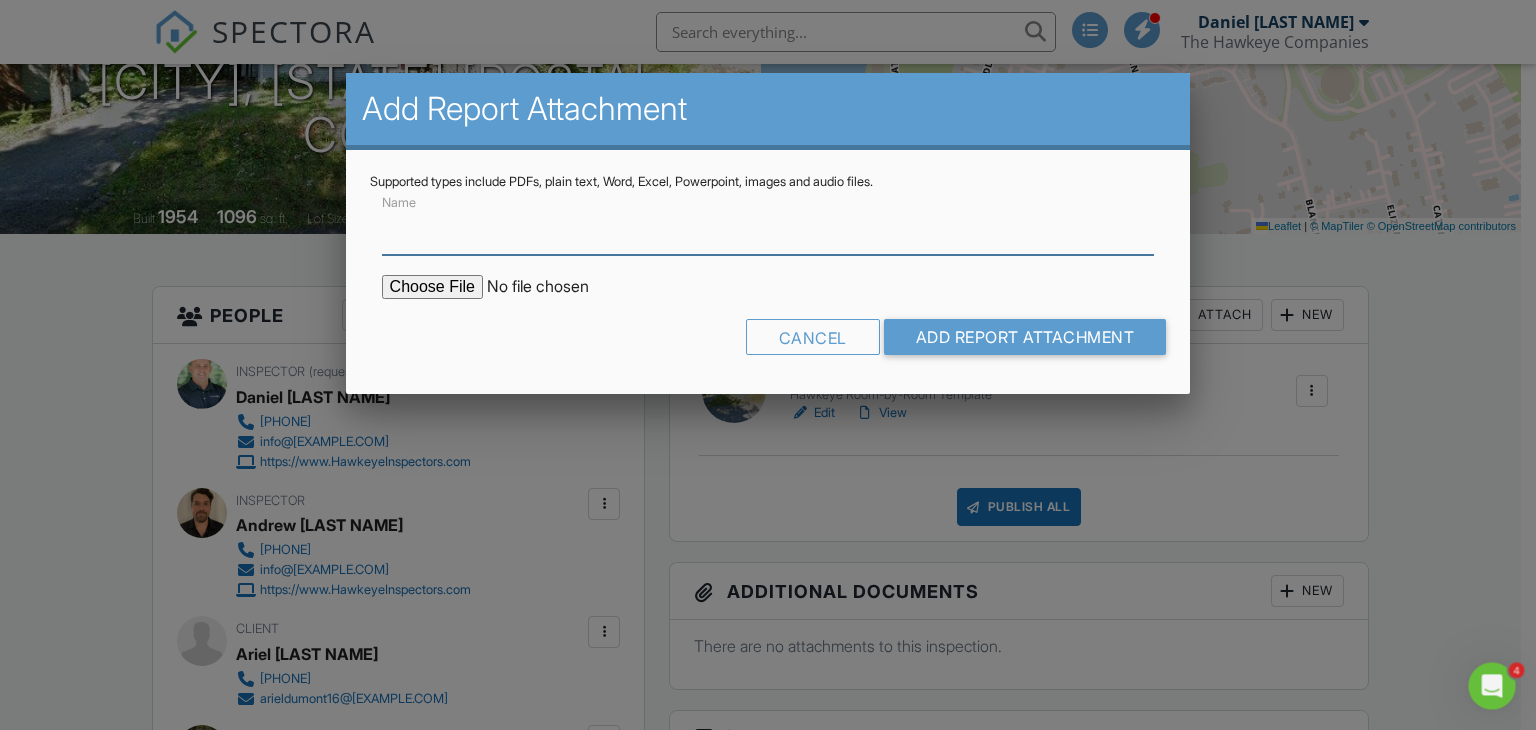 scroll, scrollTop: 0, scrollLeft: 0, axis: both 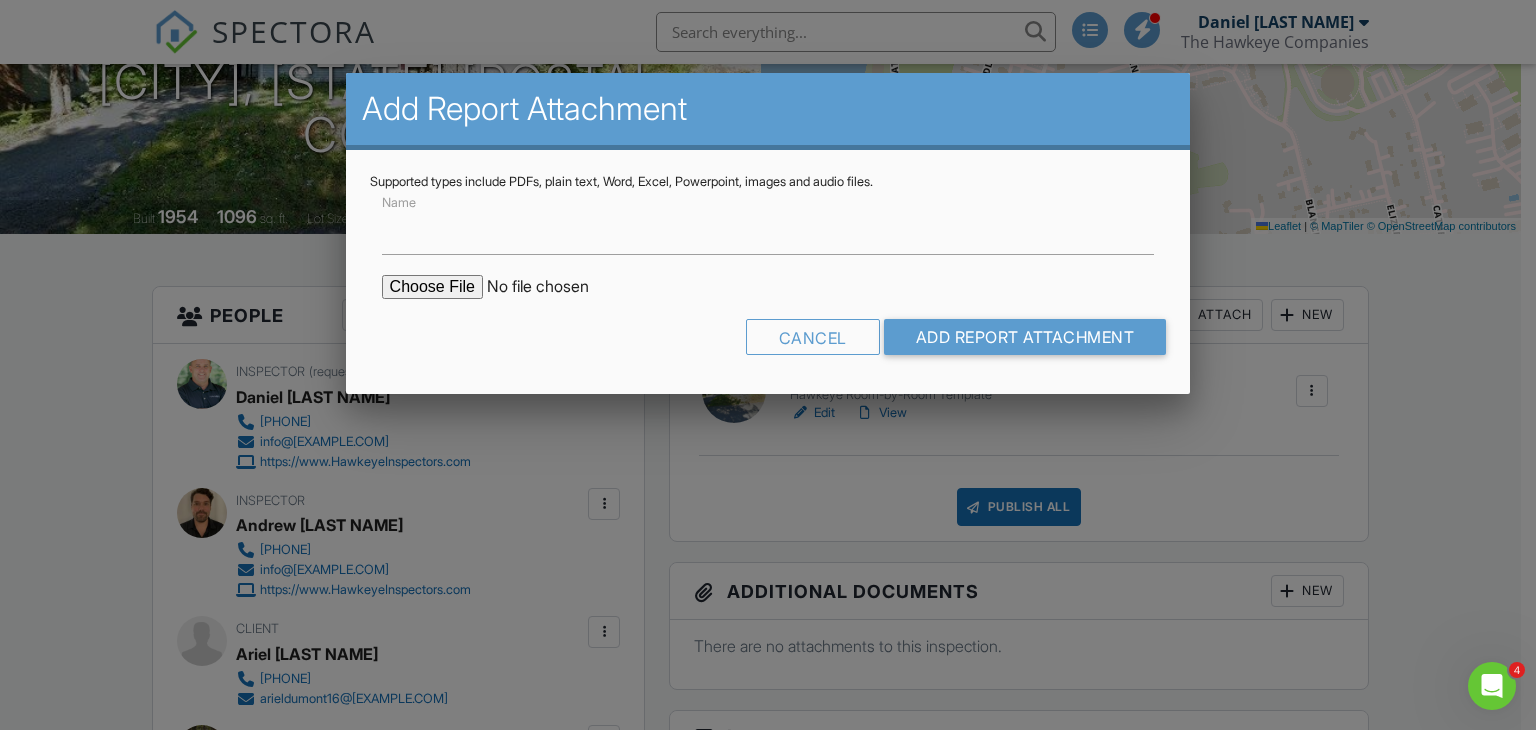 click at bounding box center [552, 287] 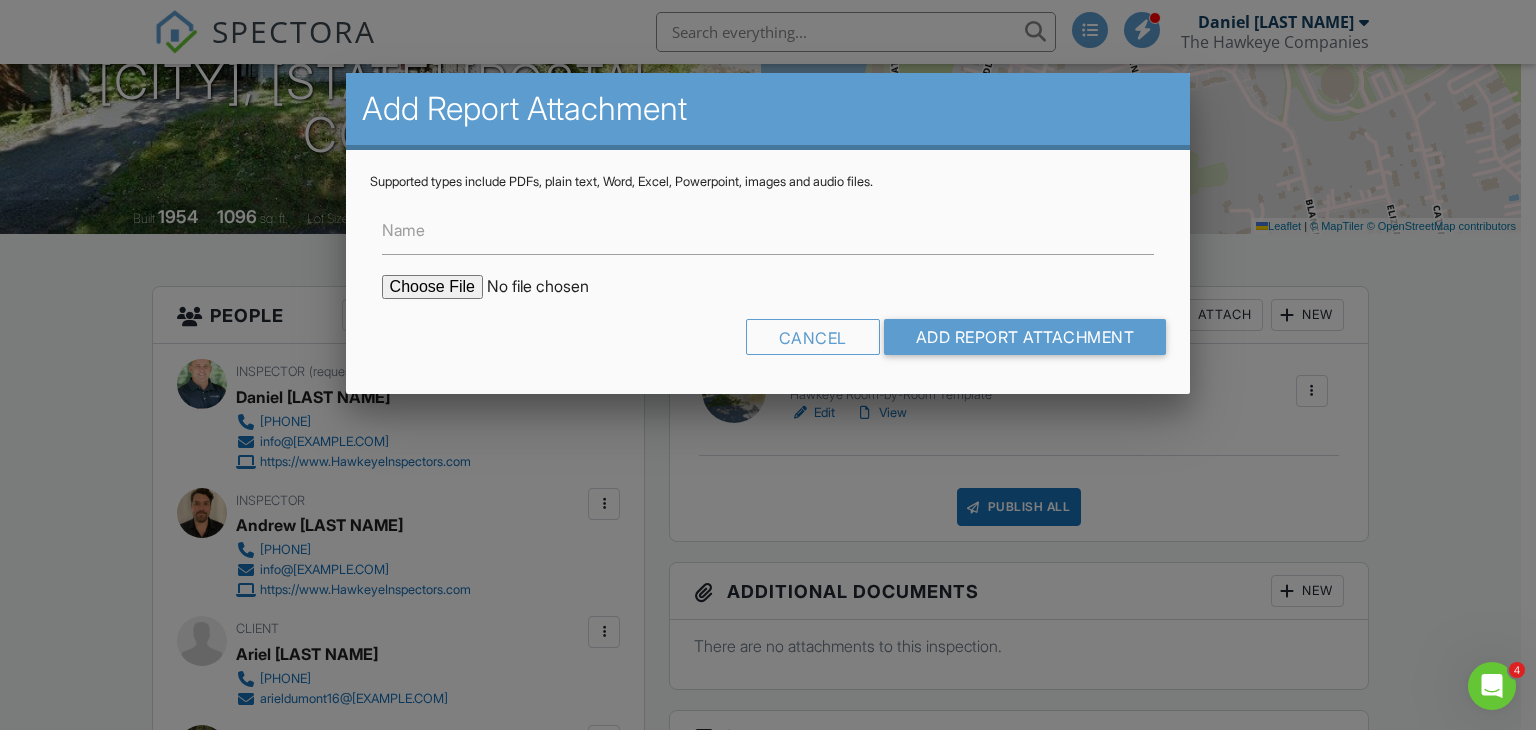 type on "C:\fakepath\20 Becky Ave Gardner.PDF" 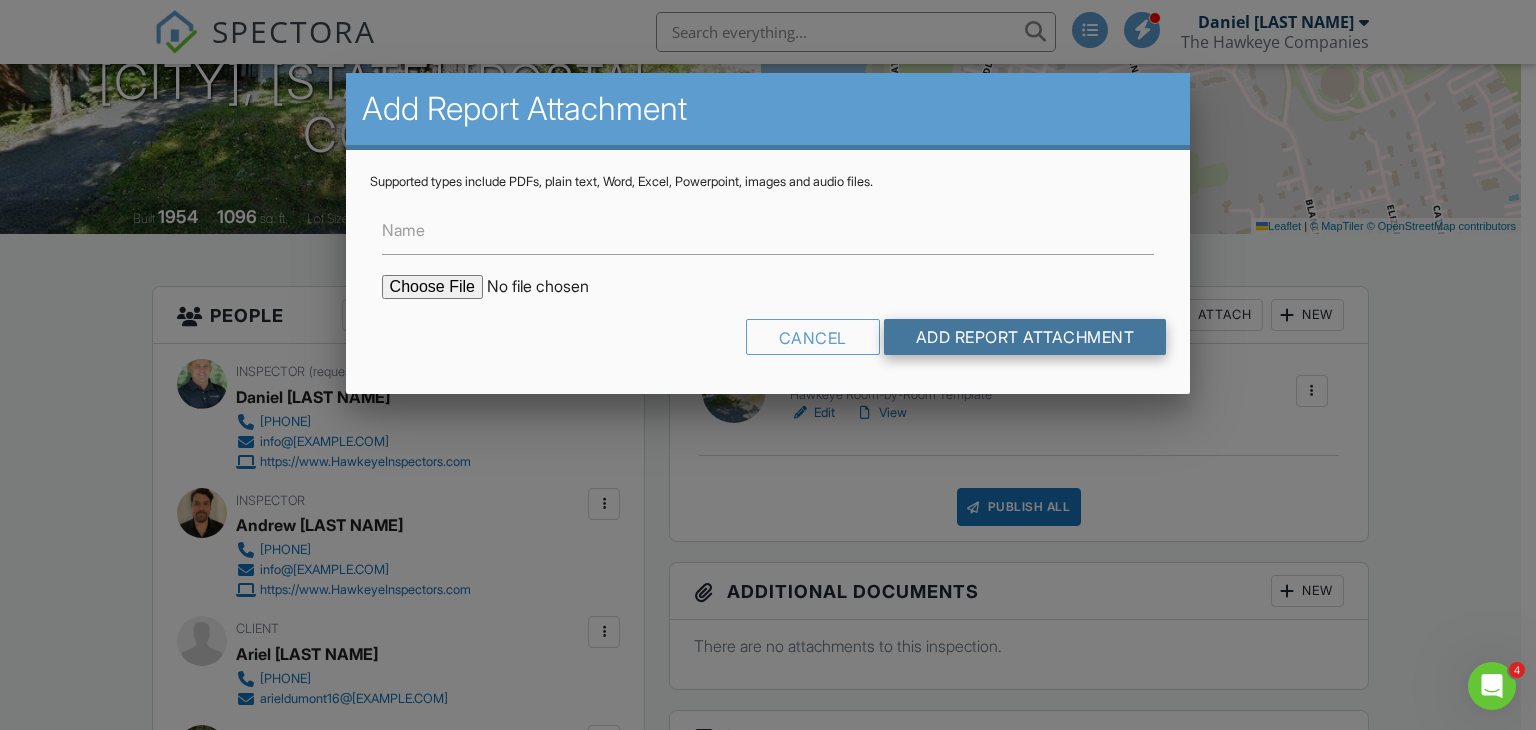 click on "Add Report Attachment" at bounding box center (1025, 337) 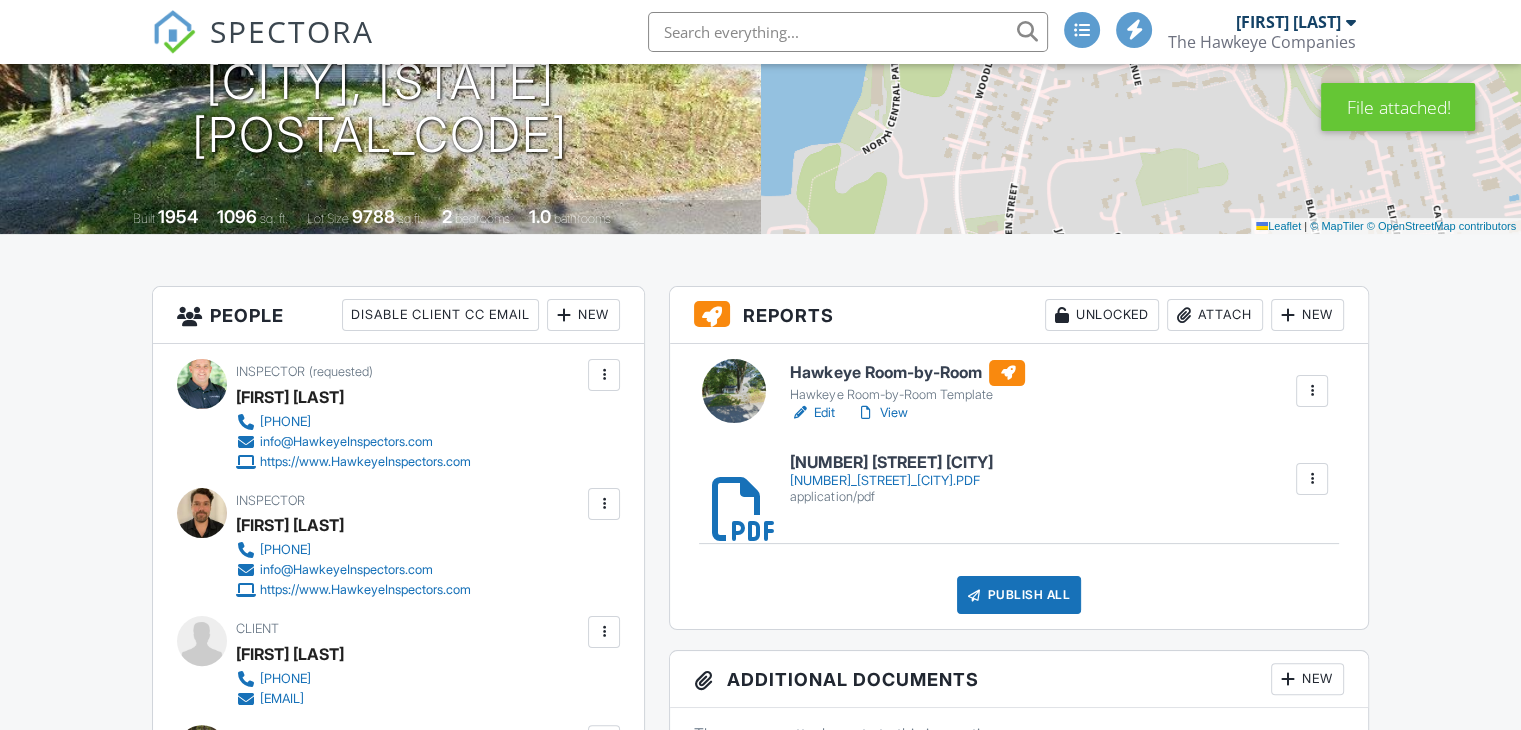 scroll, scrollTop: 300, scrollLeft: 0, axis: vertical 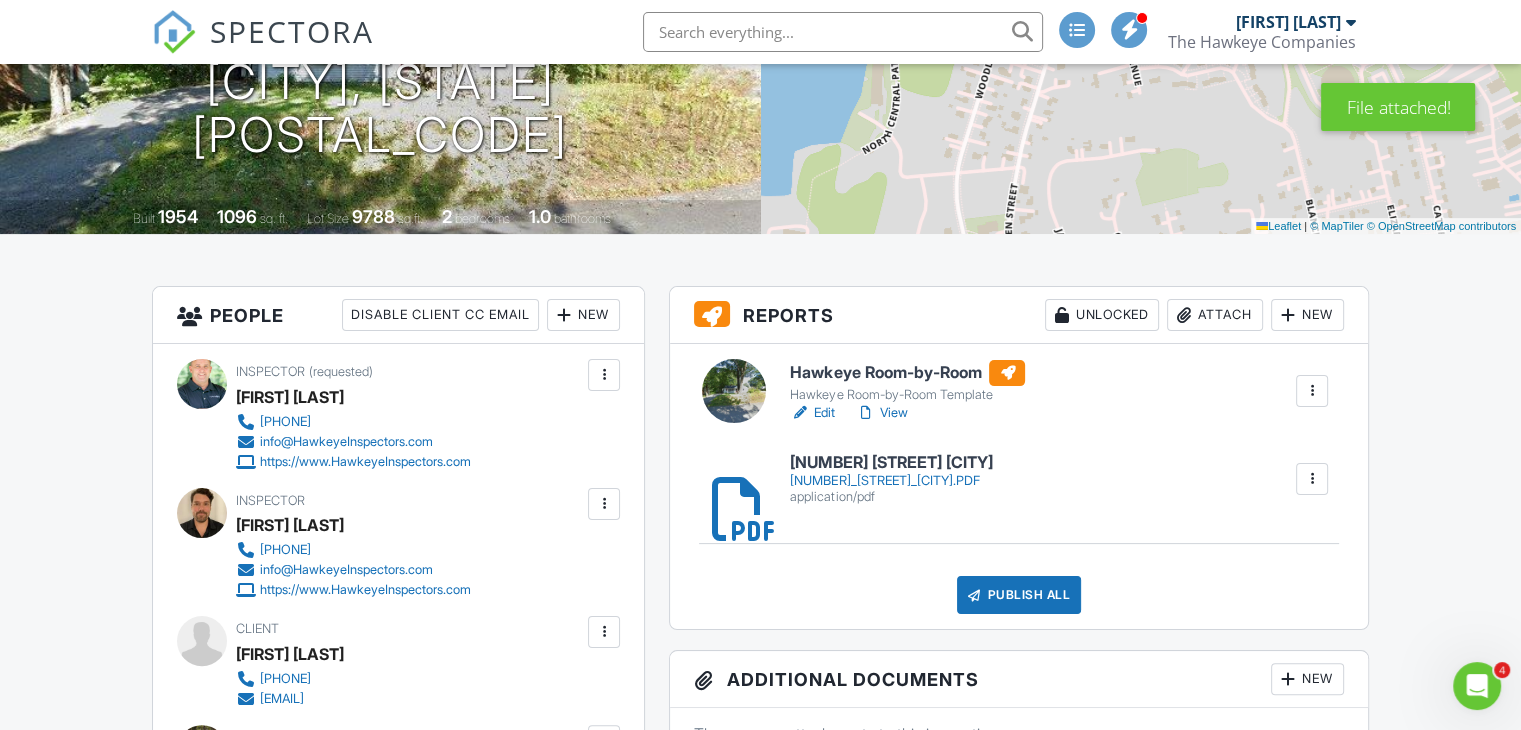 click at bounding box center [1312, 391] 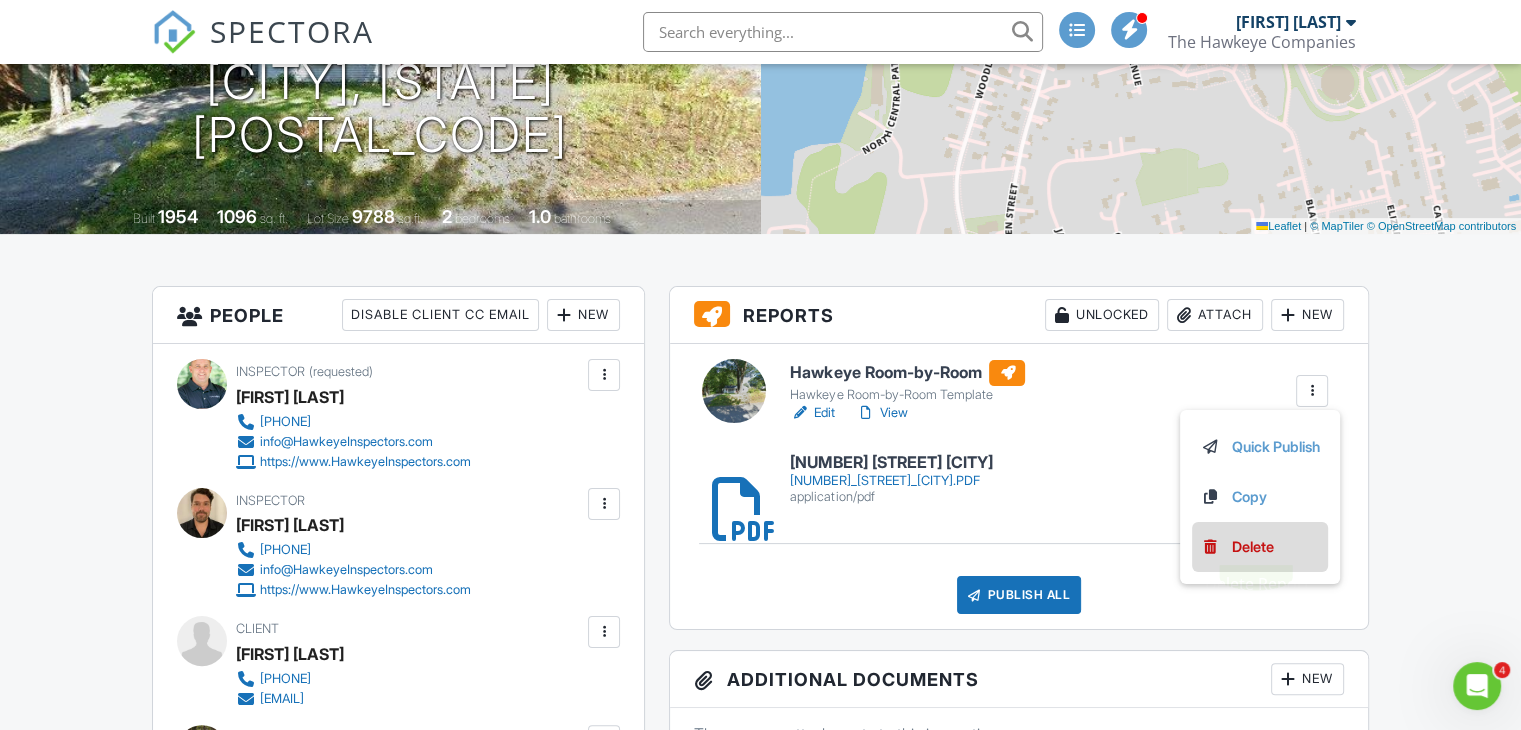 click on "Delete" at bounding box center [1253, 547] 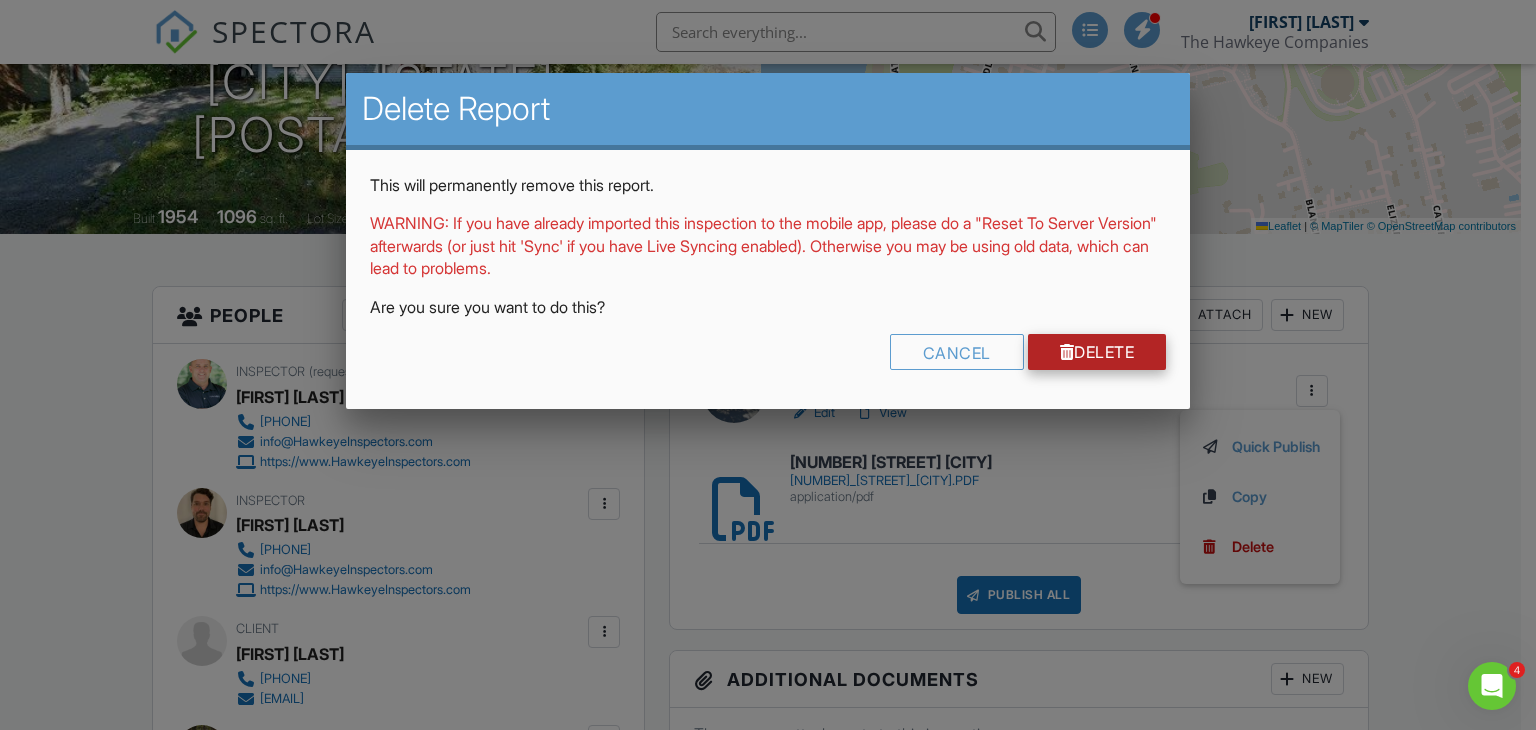 click on "Delete" at bounding box center (1097, 352) 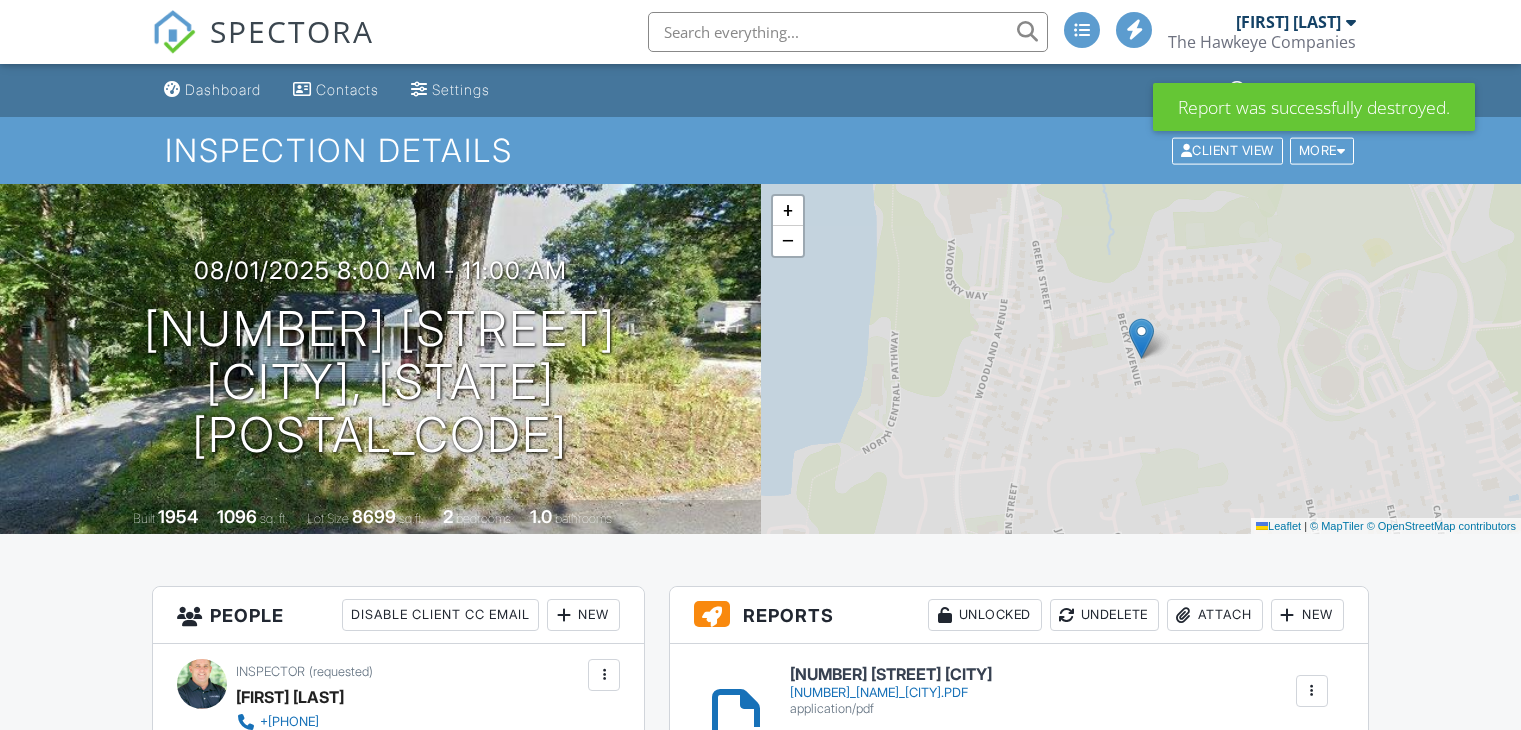 scroll, scrollTop: 500, scrollLeft: 0, axis: vertical 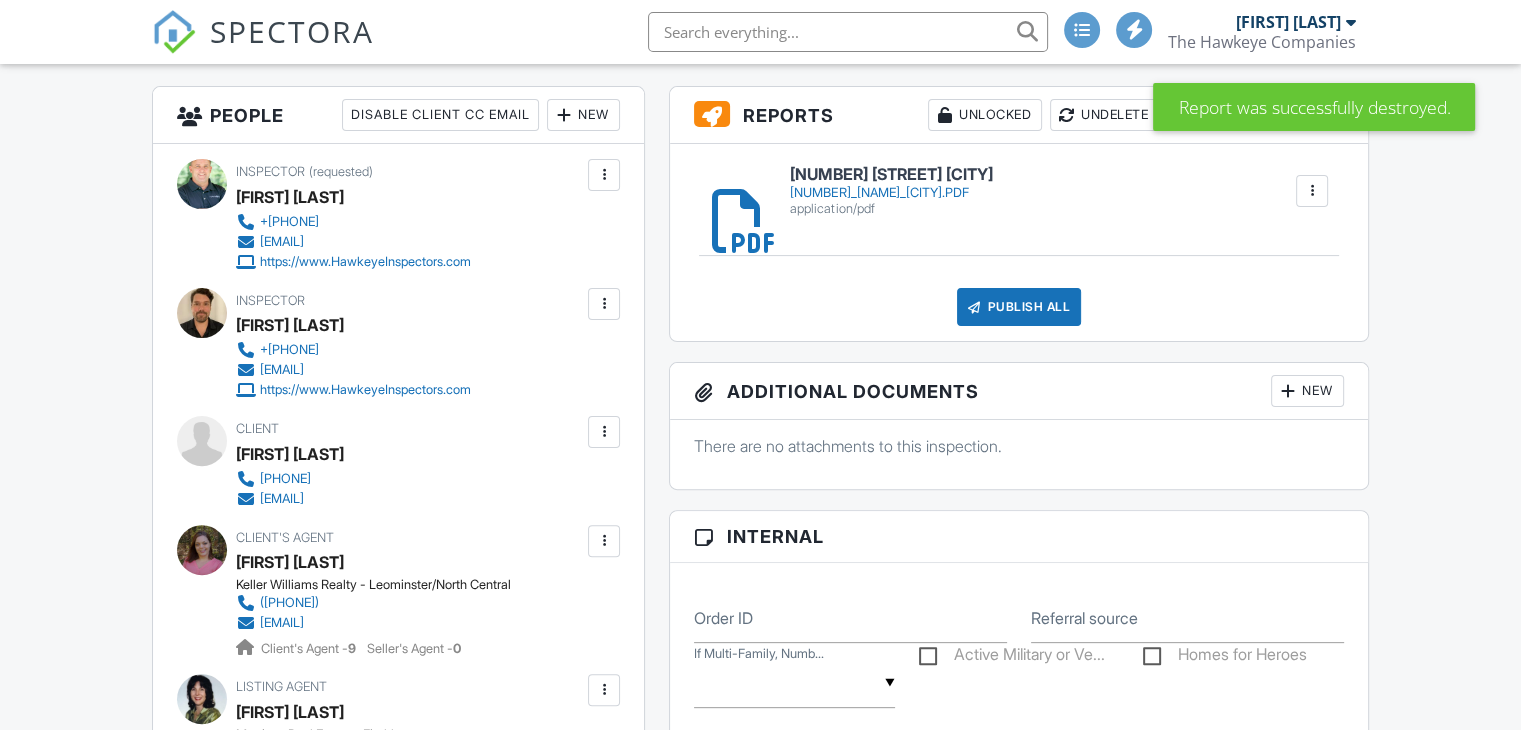 click on "Publish All" at bounding box center [1019, 307] 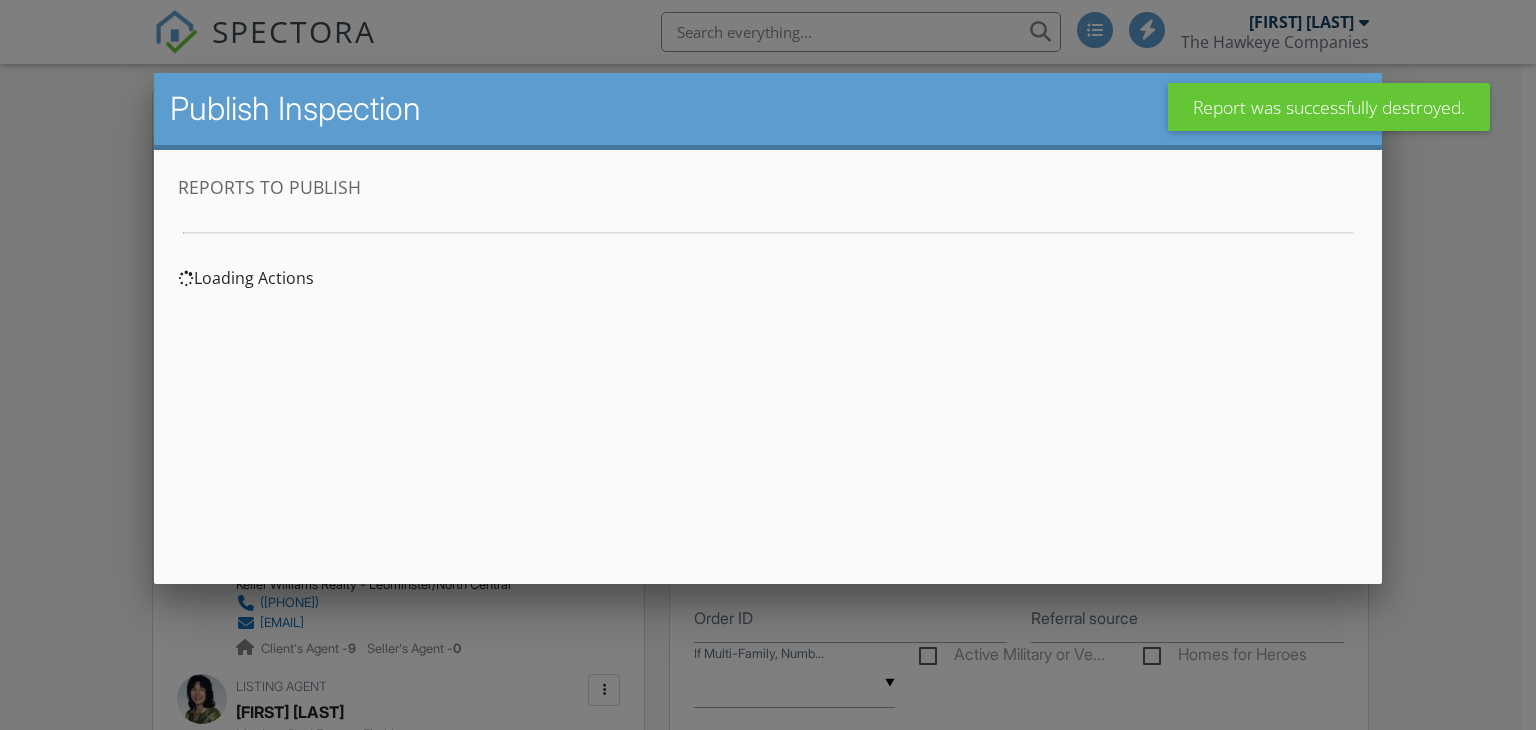 scroll, scrollTop: 0, scrollLeft: 0, axis: both 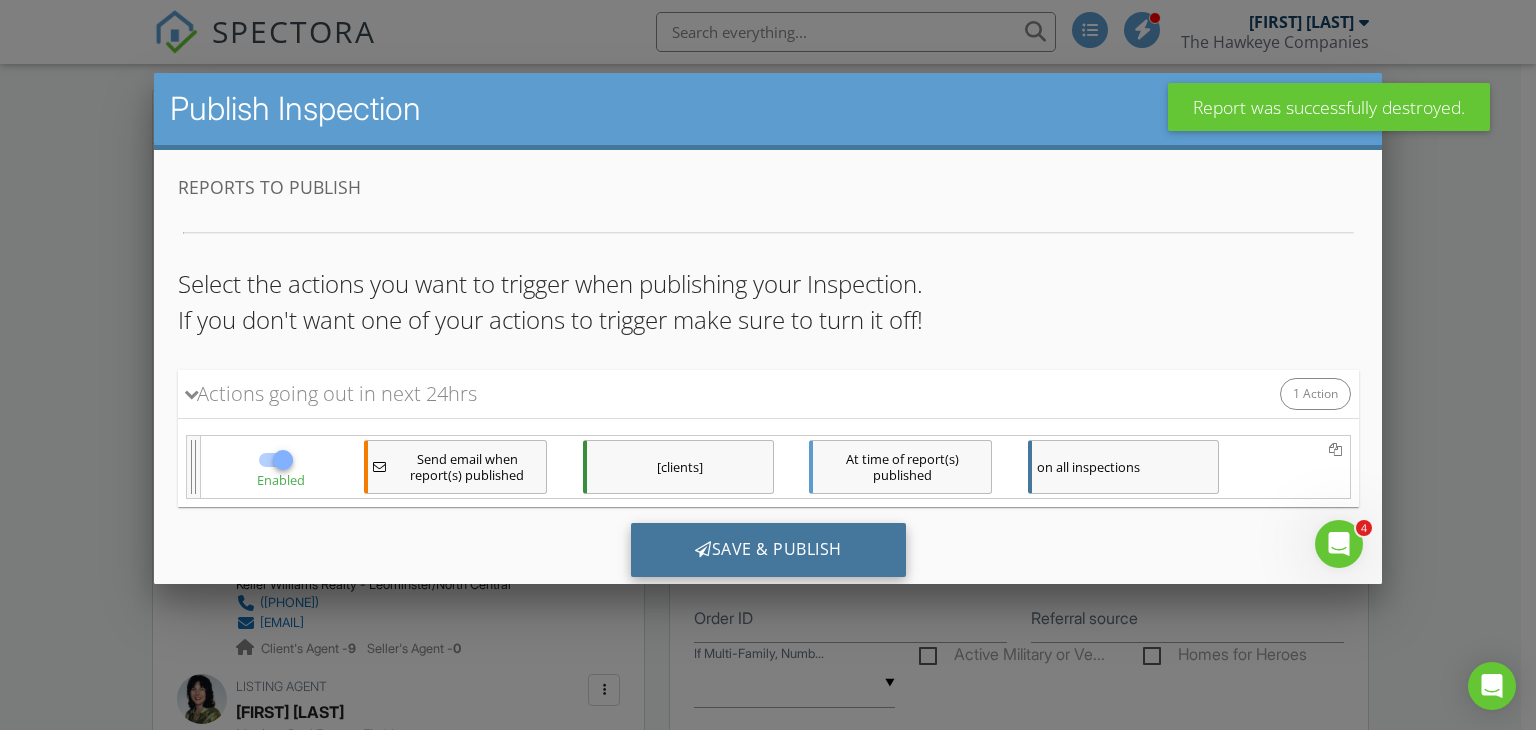 click on "Save & Publish" at bounding box center (767, 550) 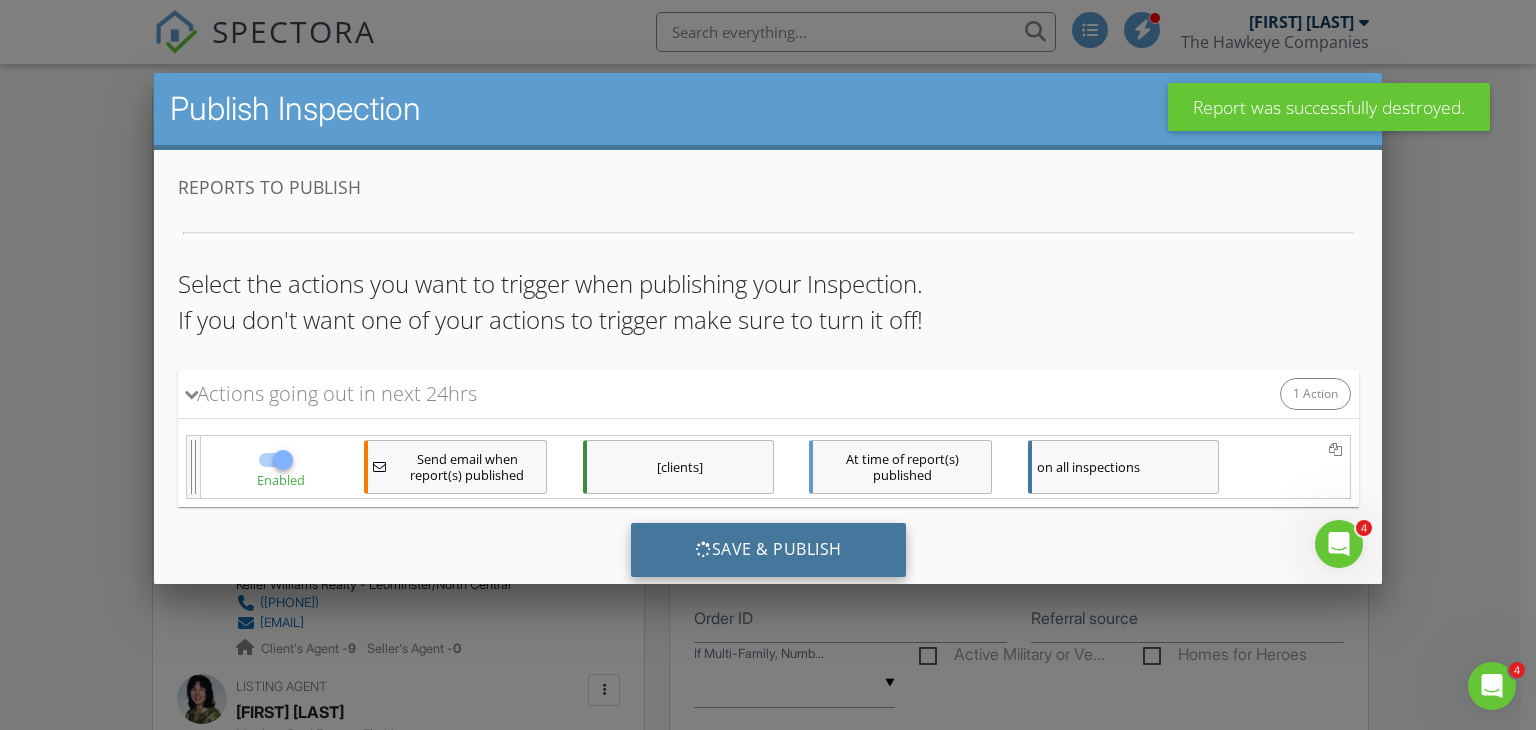 scroll, scrollTop: 0, scrollLeft: 0, axis: both 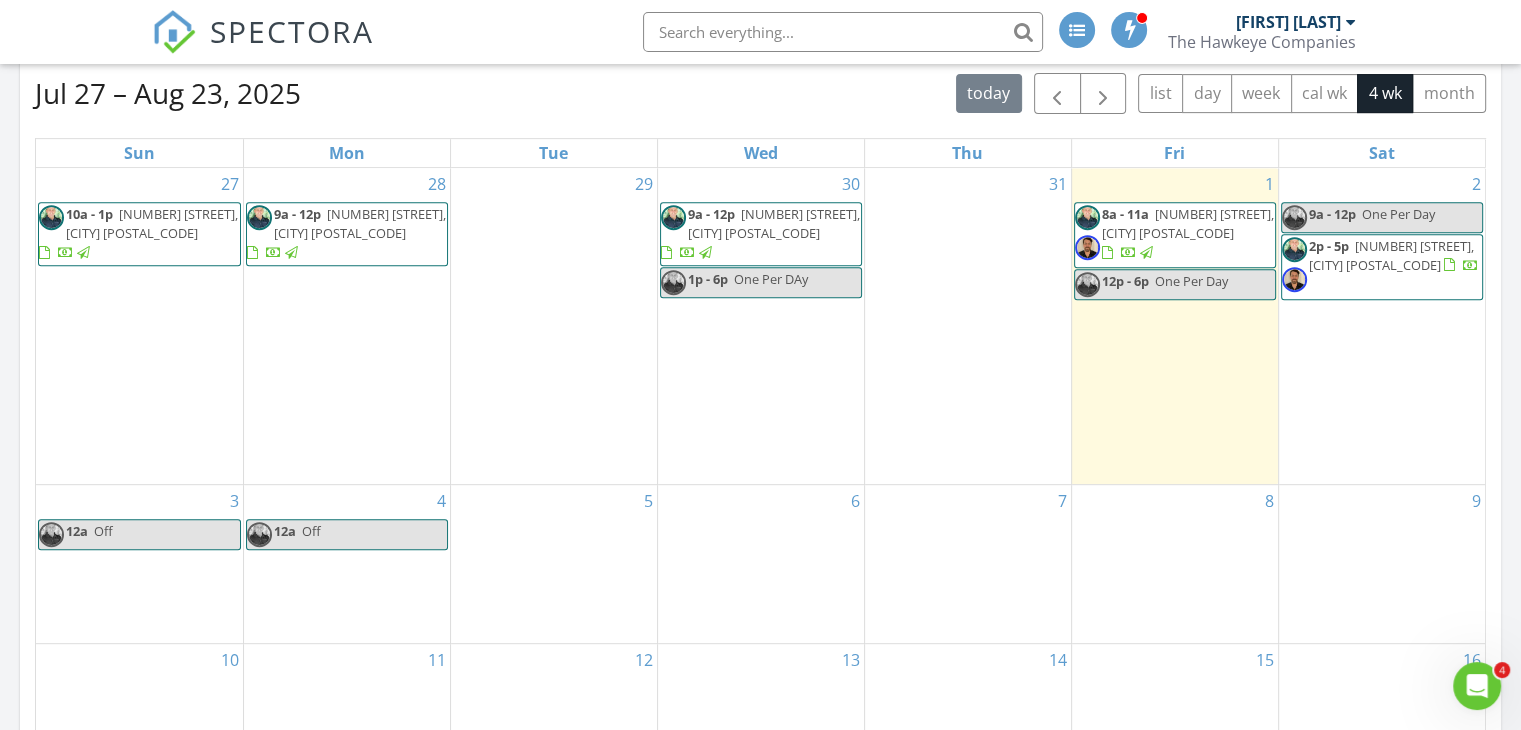 click on "2p - 5p" at bounding box center [1329, 246] 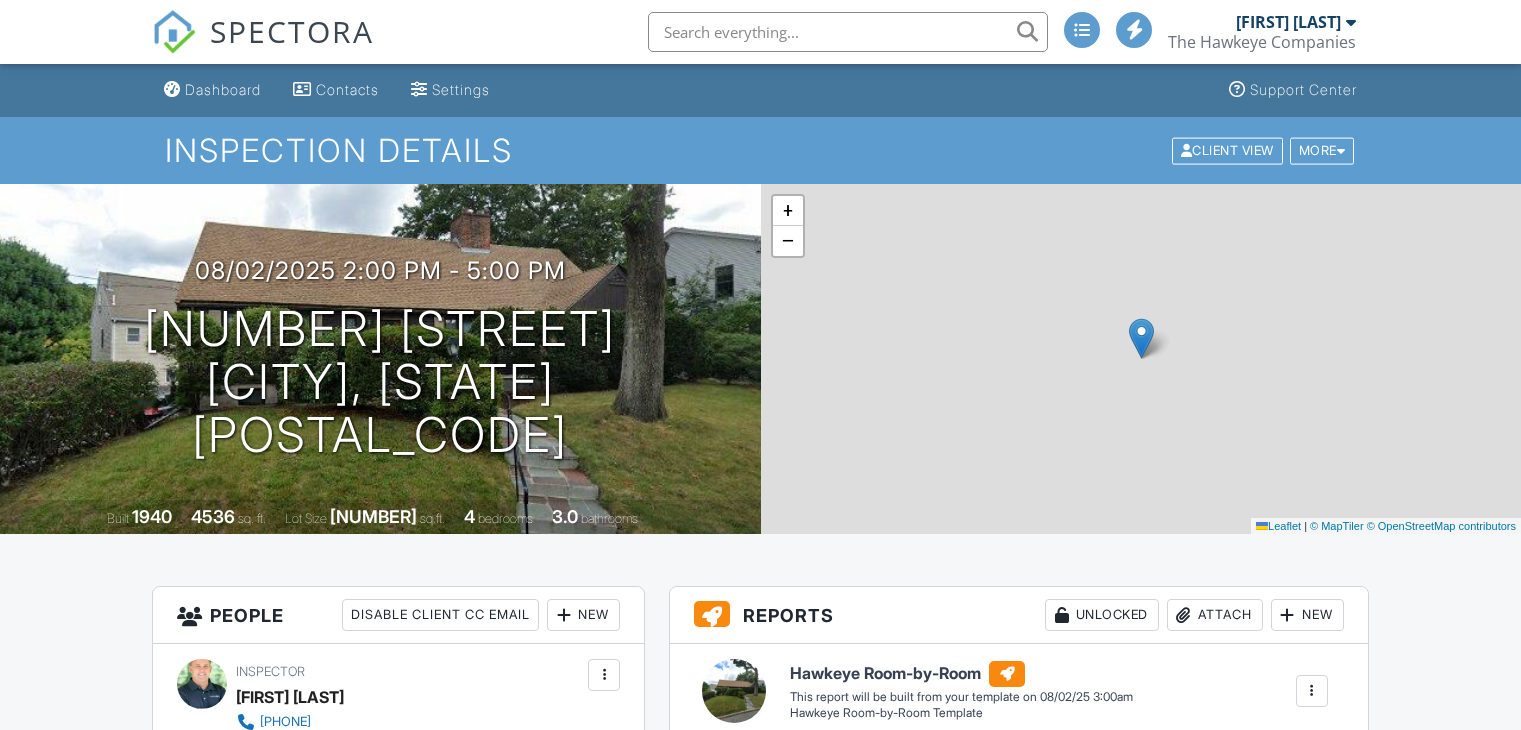 scroll, scrollTop: 600, scrollLeft: 0, axis: vertical 